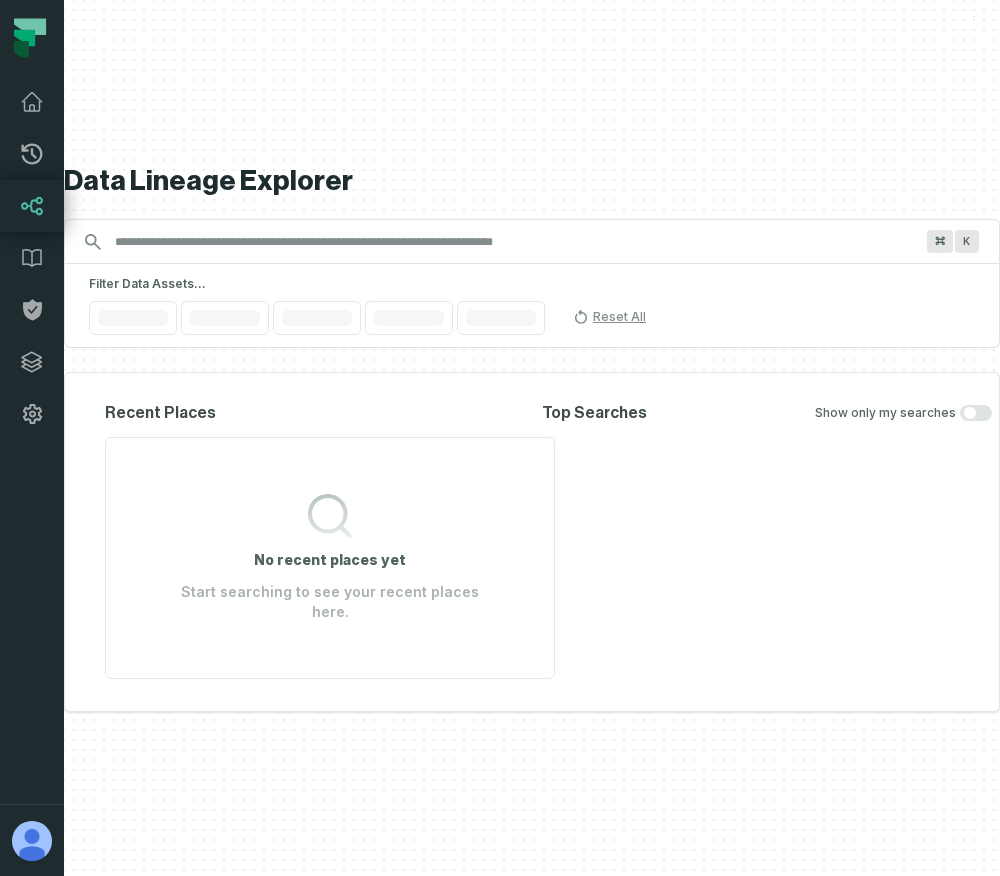scroll, scrollTop: 0, scrollLeft: 0, axis: both 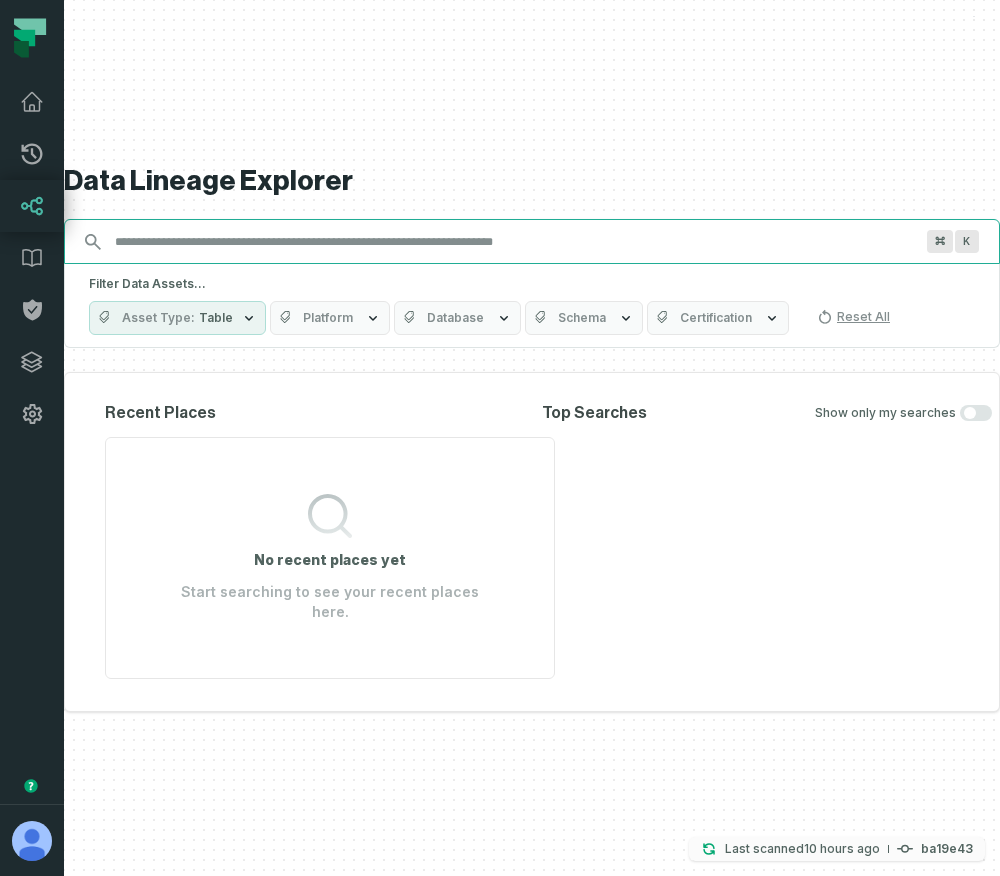 click on "Last scanned  [DATE] 11:32:11 AM" at bounding box center (802, 849) 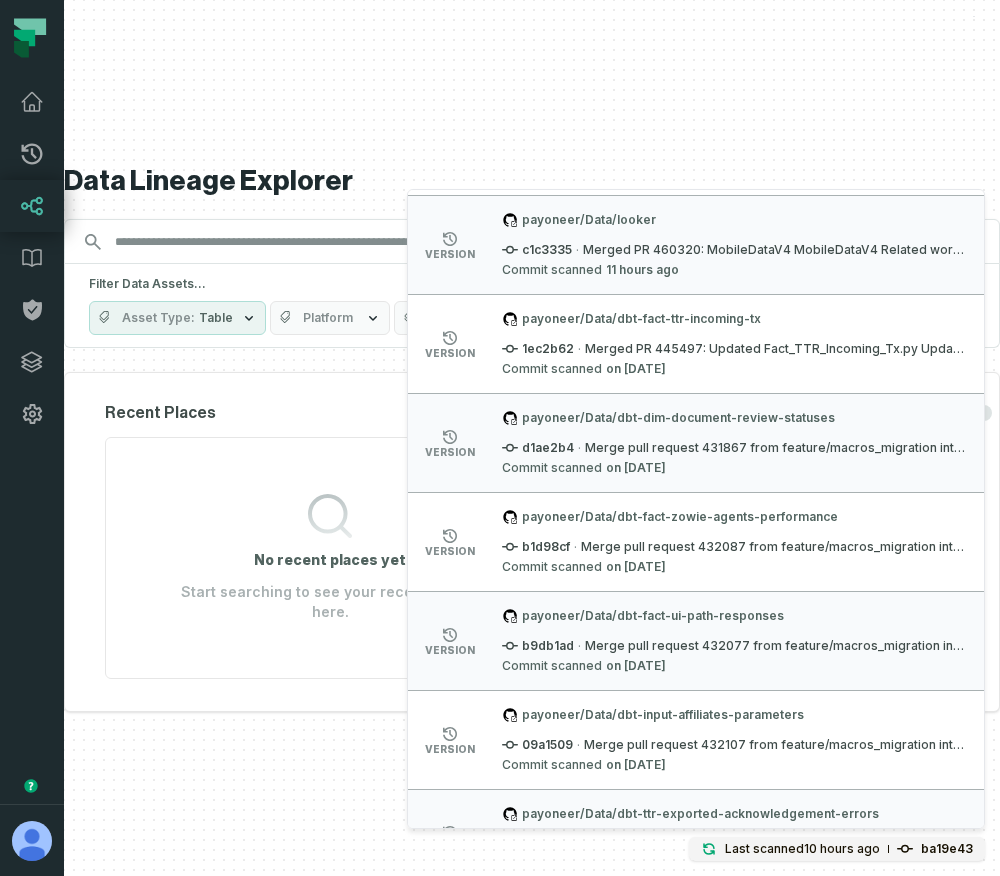 scroll, scrollTop: 0, scrollLeft: 0, axis: both 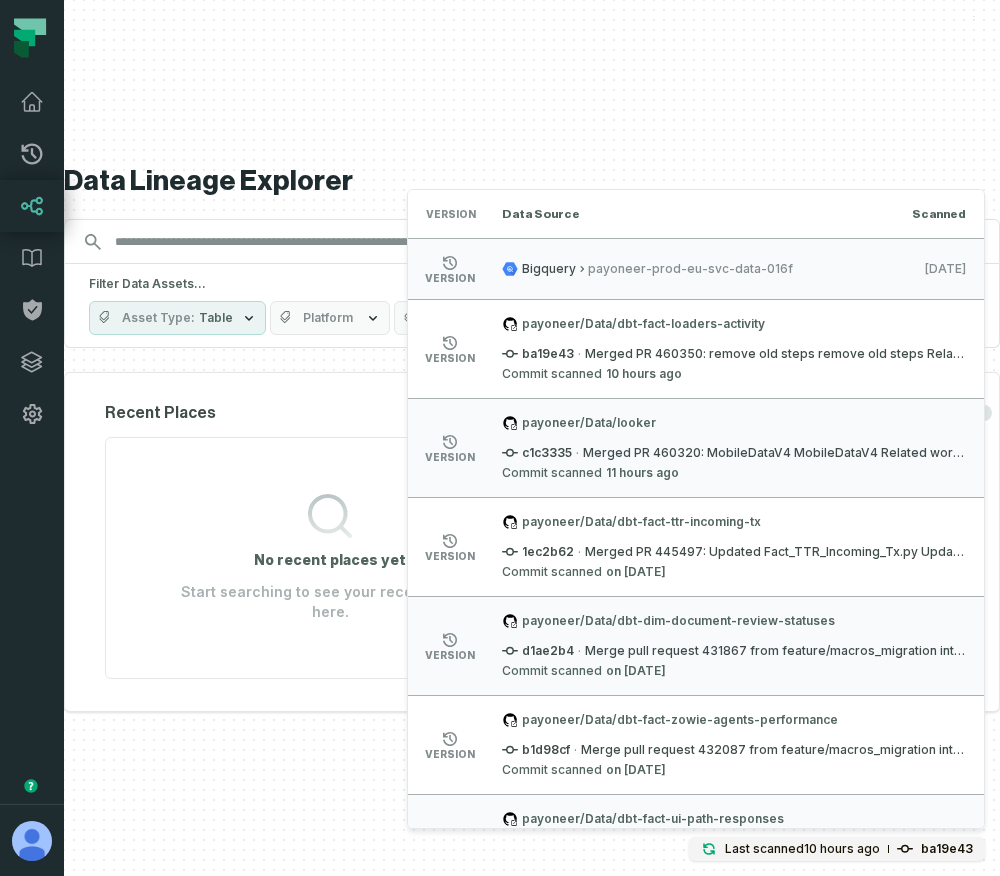 type 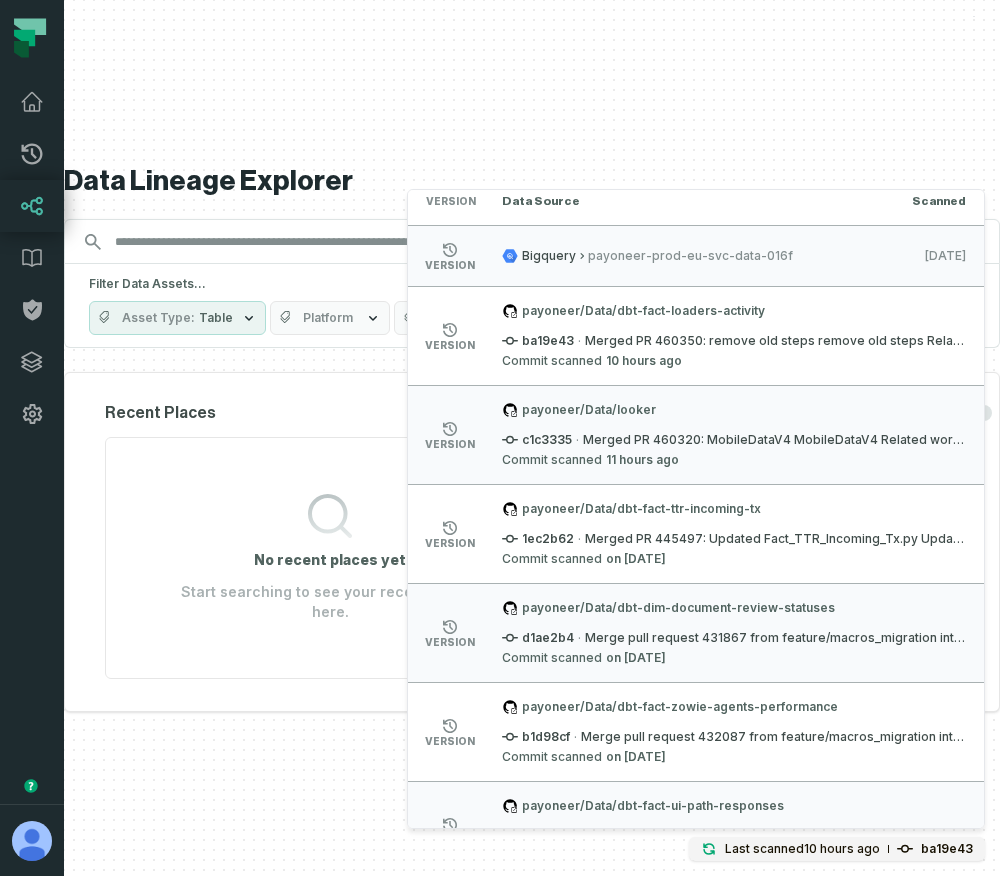 scroll, scrollTop: 0, scrollLeft: 0, axis: both 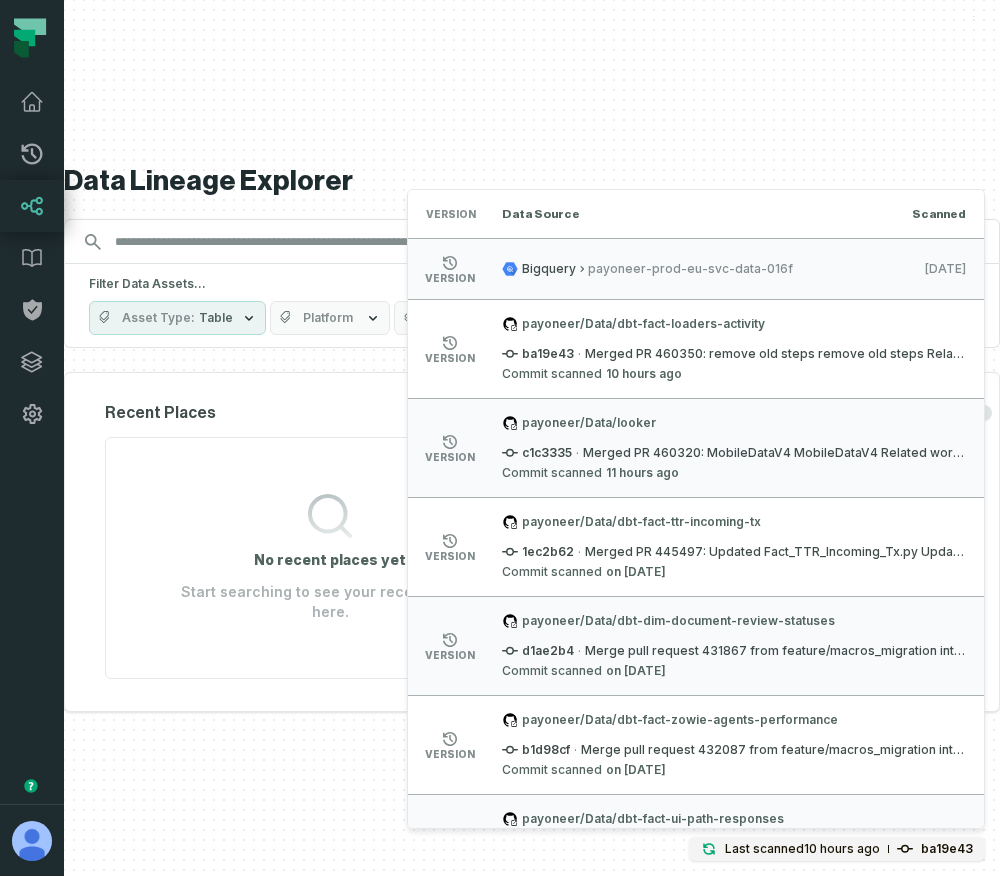 click on "payoneer/Data/dbt-fact-loaders-activity" at bounding box center [734, 324] 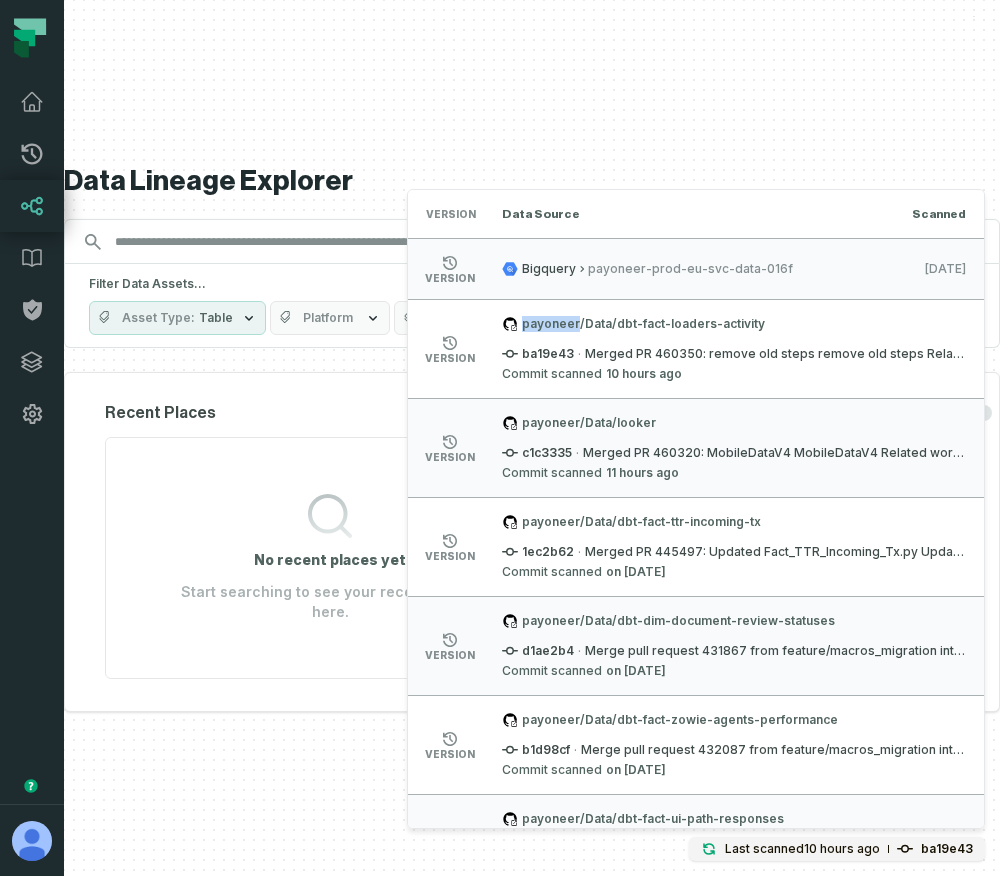 click on "payoneer/Data/dbt-fact-loaders-activity" at bounding box center [734, 324] 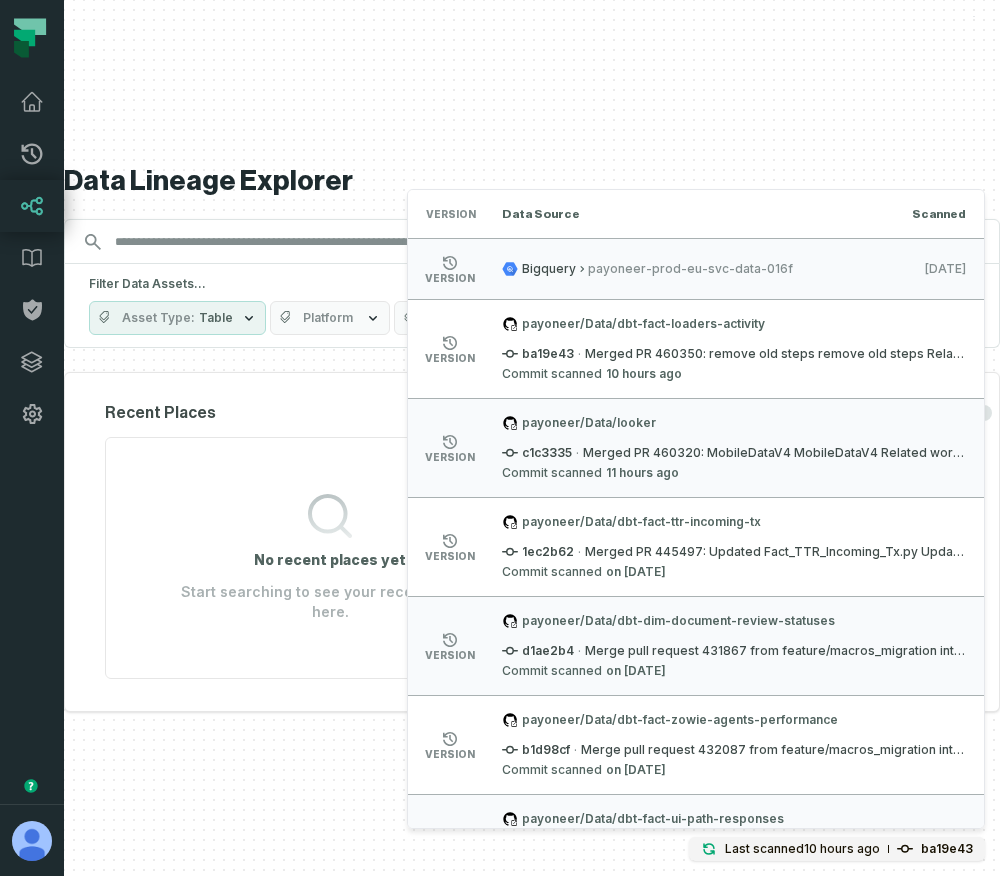 click on "payoneer/Data/dbt-fact-loaders-activity" at bounding box center (734, 324) 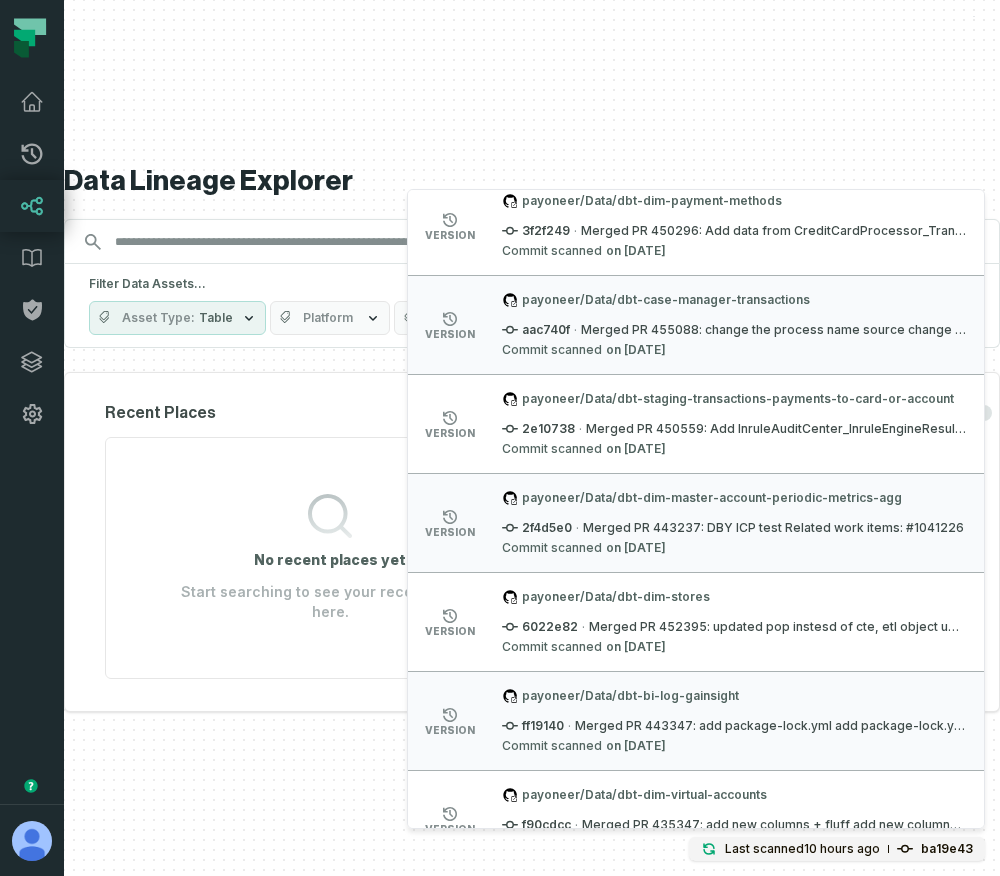 scroll, scrollTop: 38567, scrollLeft: 0, axis: vertical 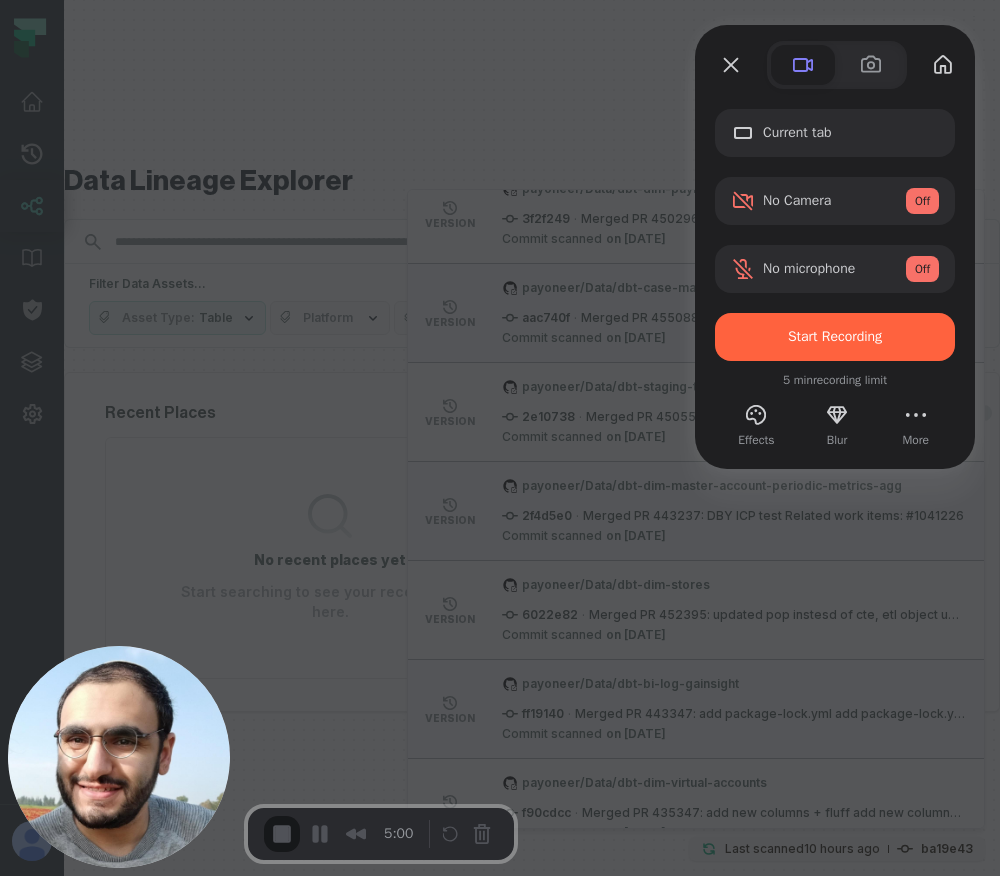 click at bounding box center [500, 438] 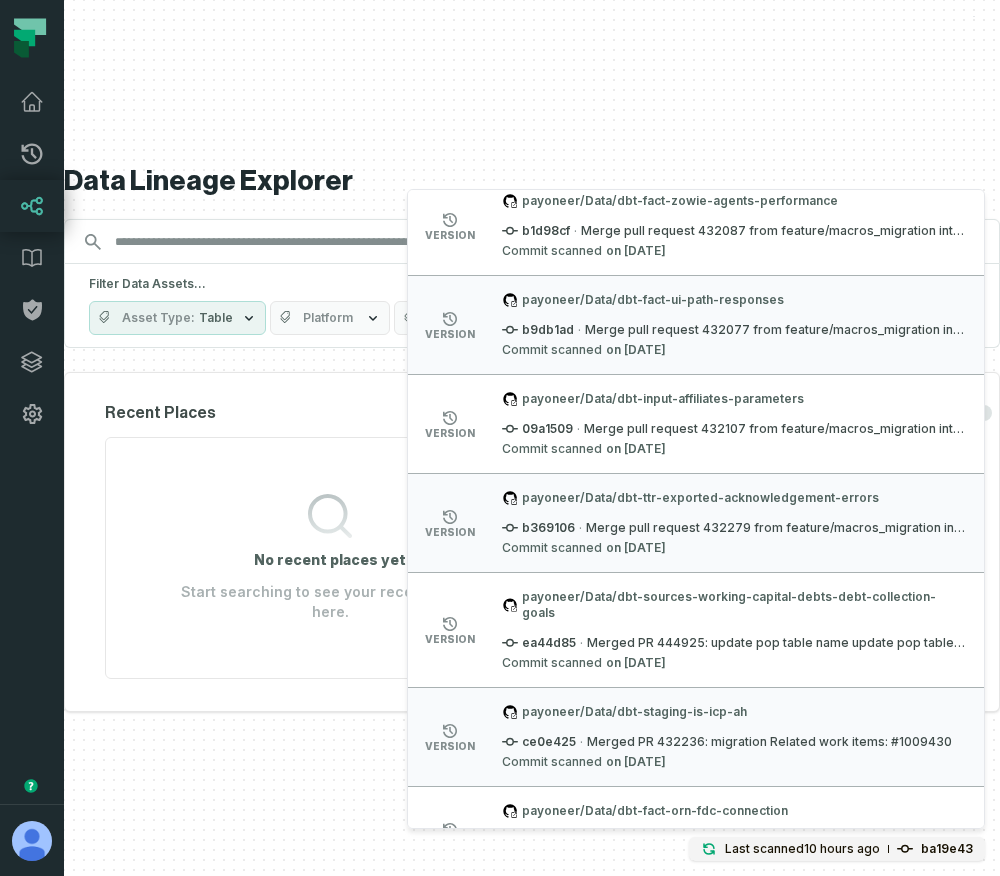 scroll, scrollTop: 0, scrollLeft: 0, axis: both 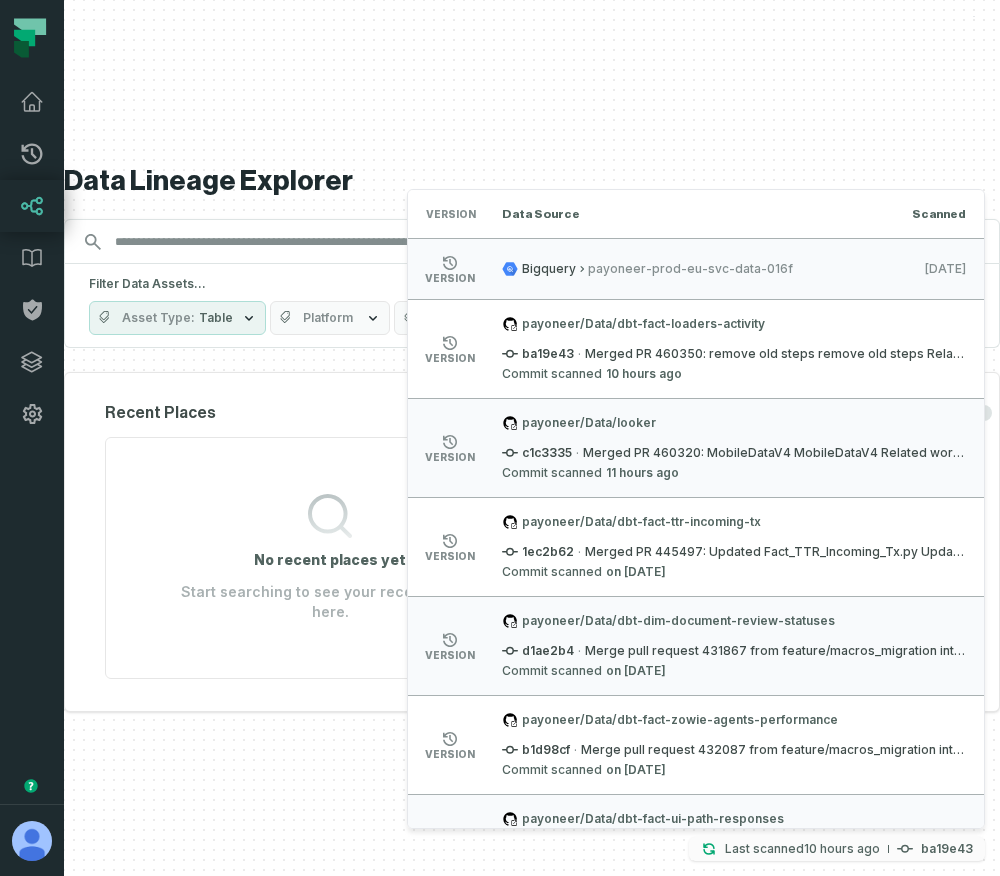 click on "[DATE] 11:32:11 AM" at bounding box center (842, 848) 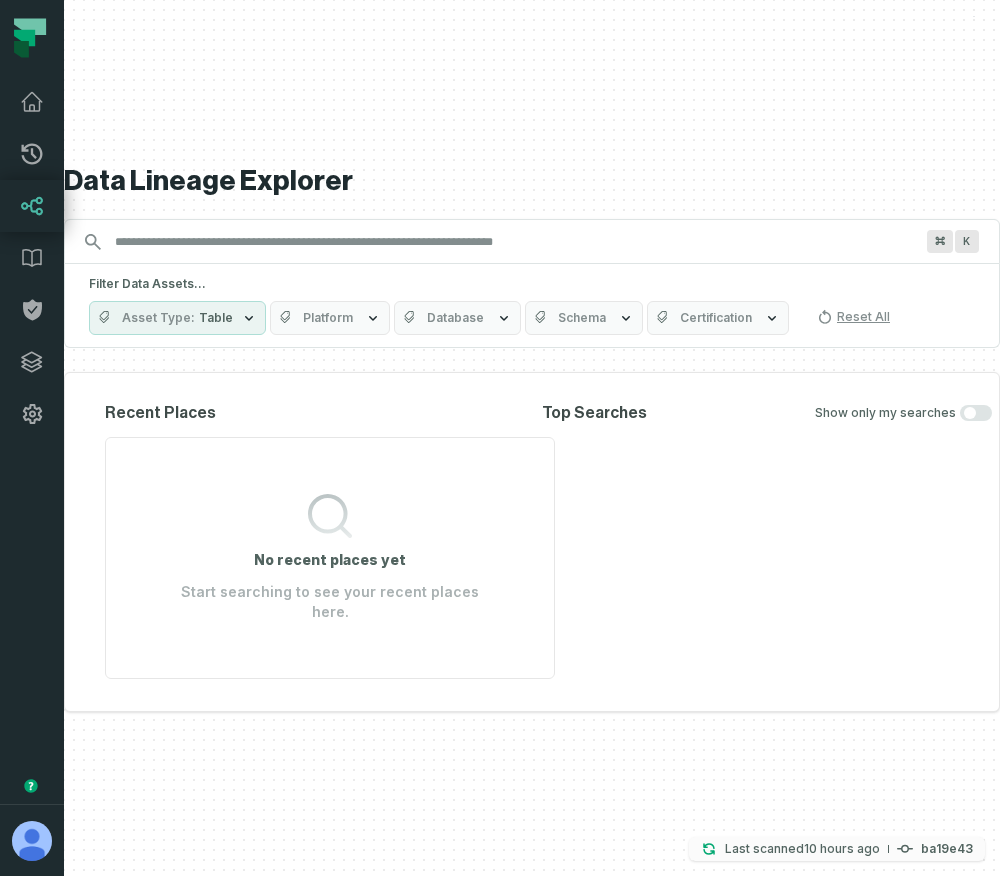 click on "[DATE] 11:32:11 AM" at bounding box center (842, 848) 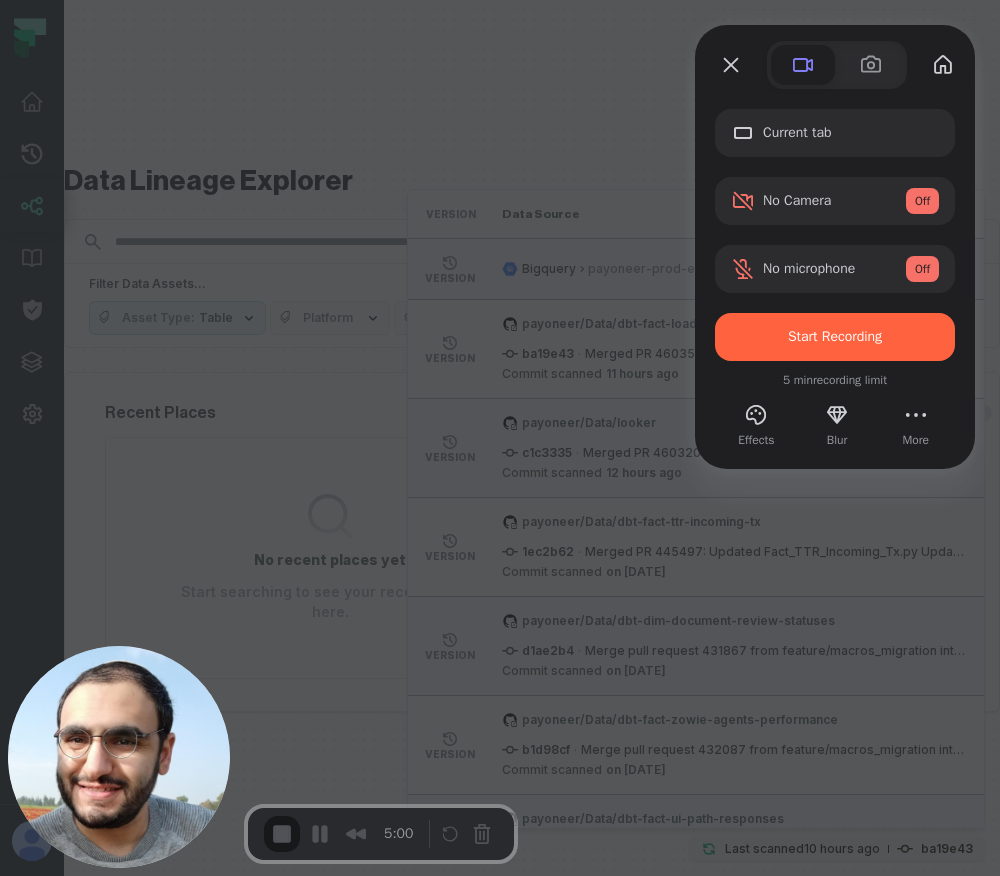 click at bounding box center [500, 438] 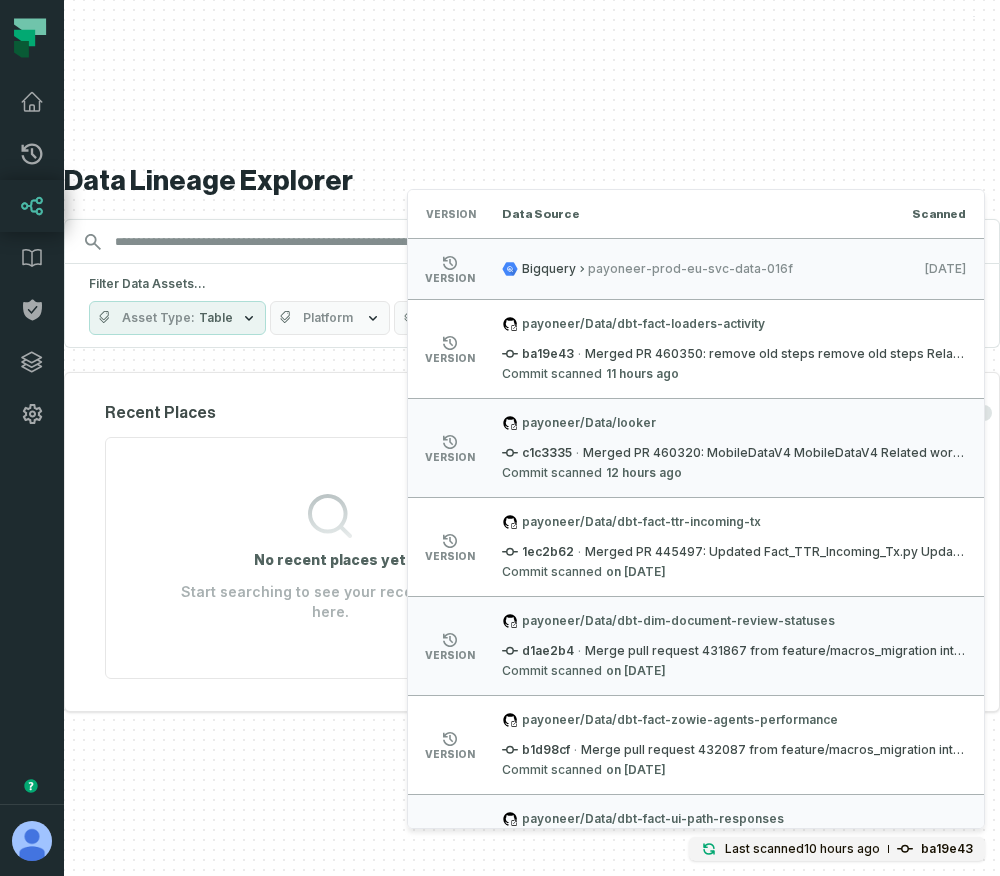 click on "Data Lineage Explorer Search for assets across the organization ⌘ K Filter Data Assets... Asset Type Table Platform Database Schema Certification Reset All Recent Places No recent places yet Start searching to see your recent places here. Top Searches Show only my searches" at bounding box center [532, 438] 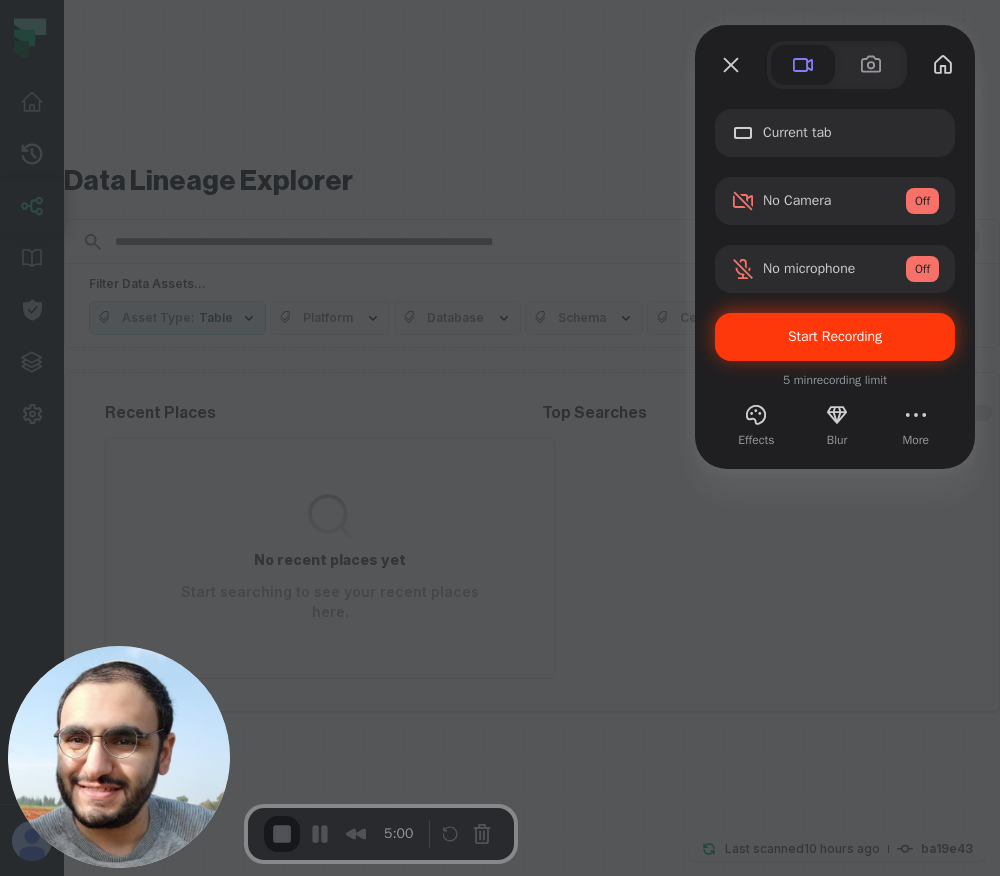 click on "Start Recording" at bounding box center (835, 336) 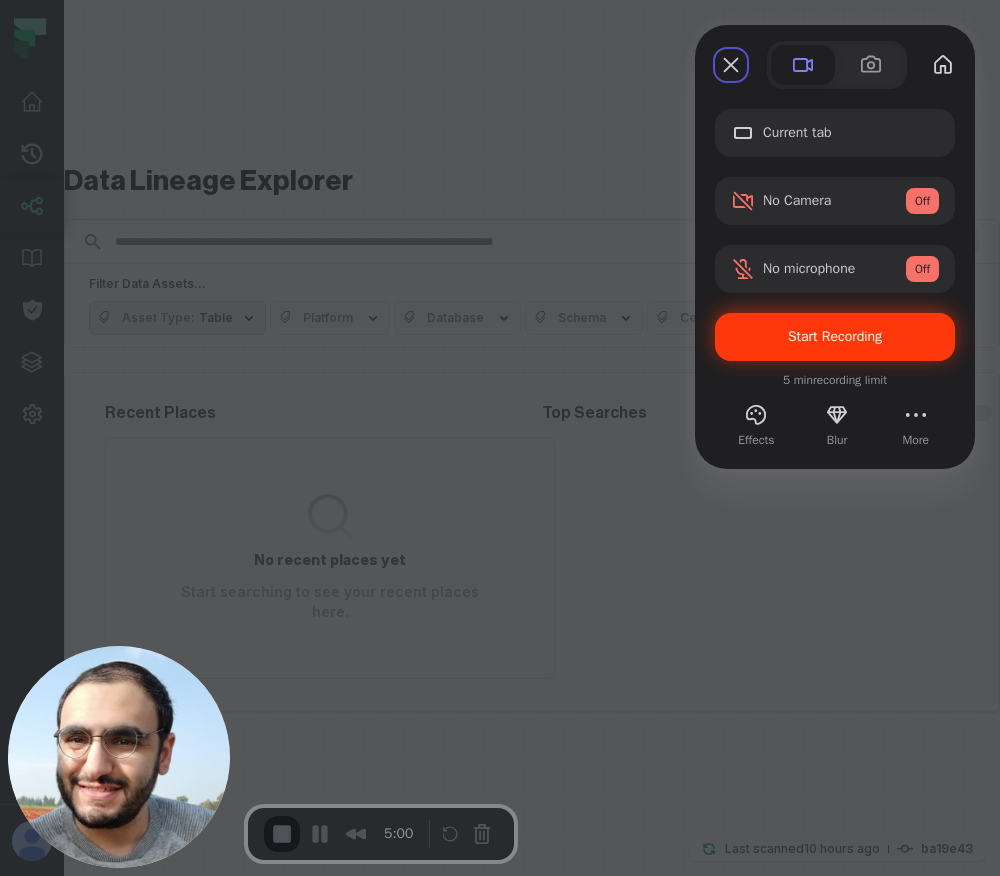 click on "Start Recording" at bounding box center [835, 336] 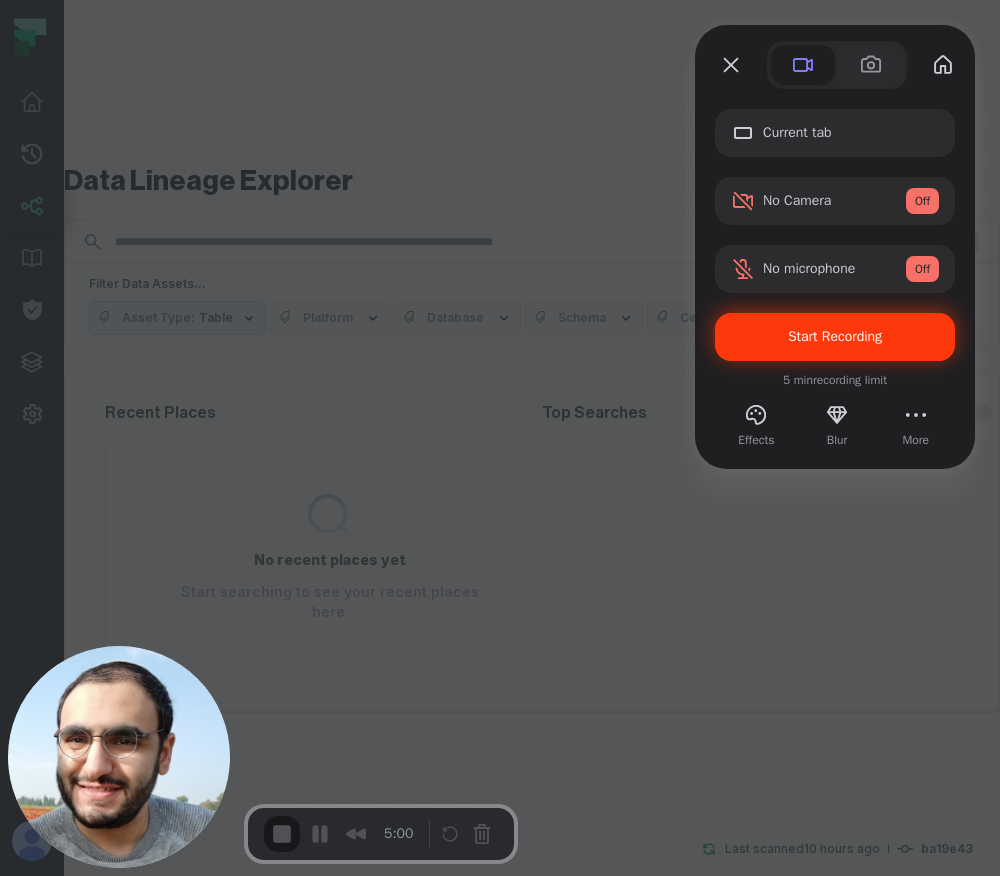 click on "Yes, proceed" at bounding box center [167, 1942] 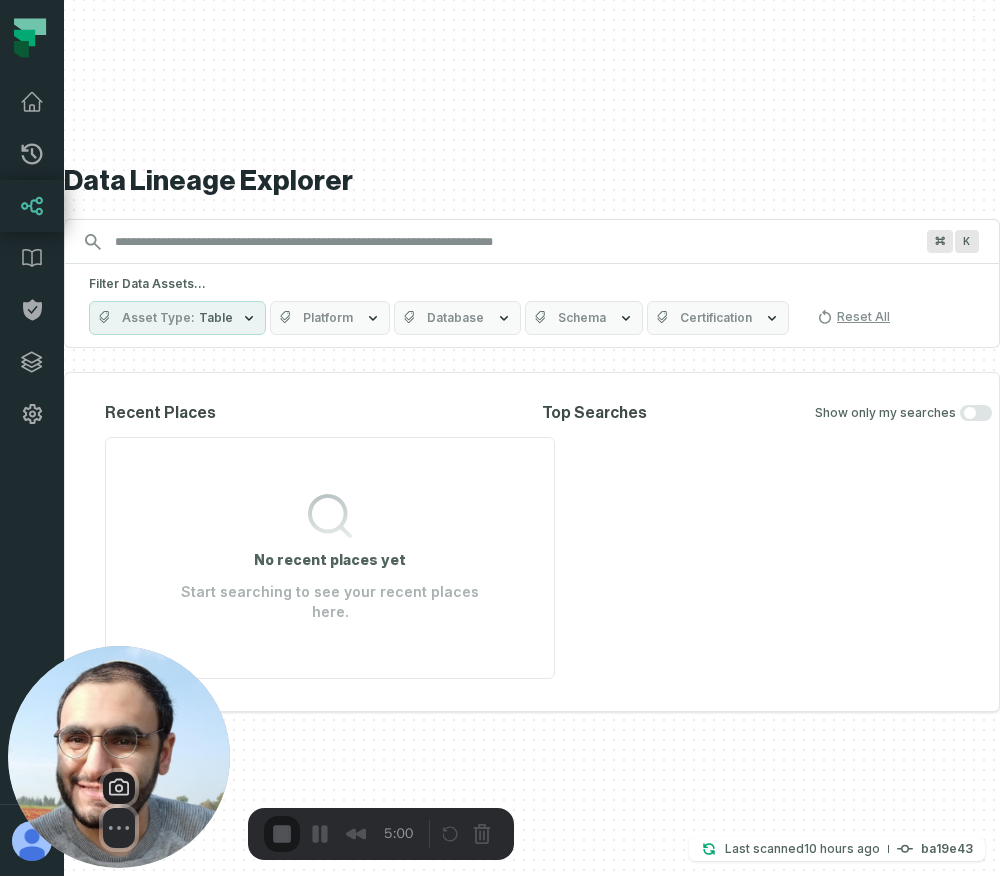 click on "3 Skip ‘Ums’ make you human (not a robot)   🤖 Click anywhere to pause countdown" at bounding box center (500, 916) 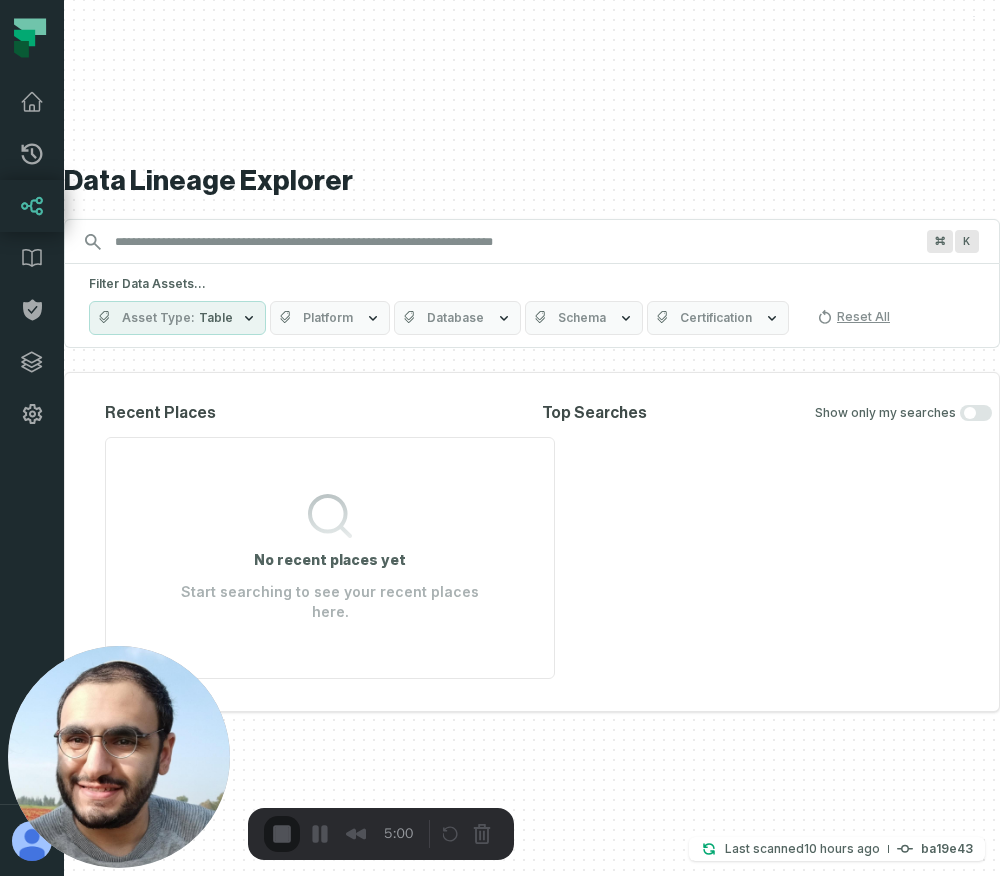click on "3" at bounding box center (500, 886) 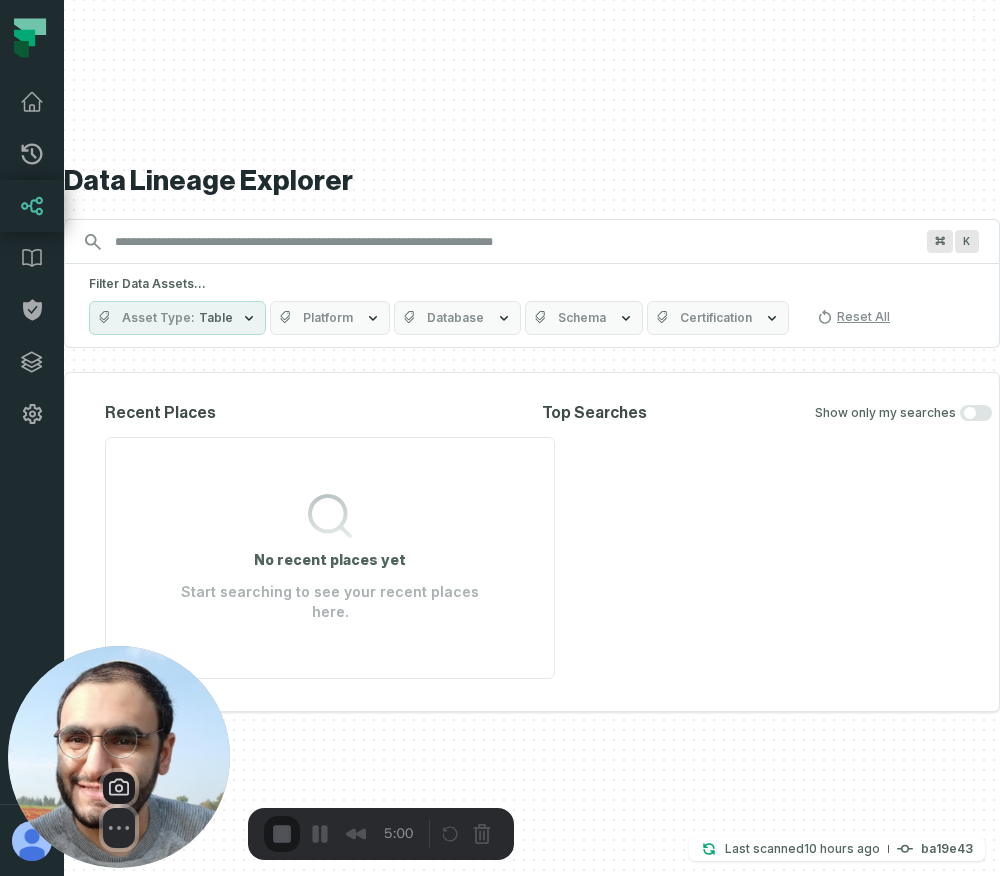 click on "Select video screen size" at bounding box center (119, 834) 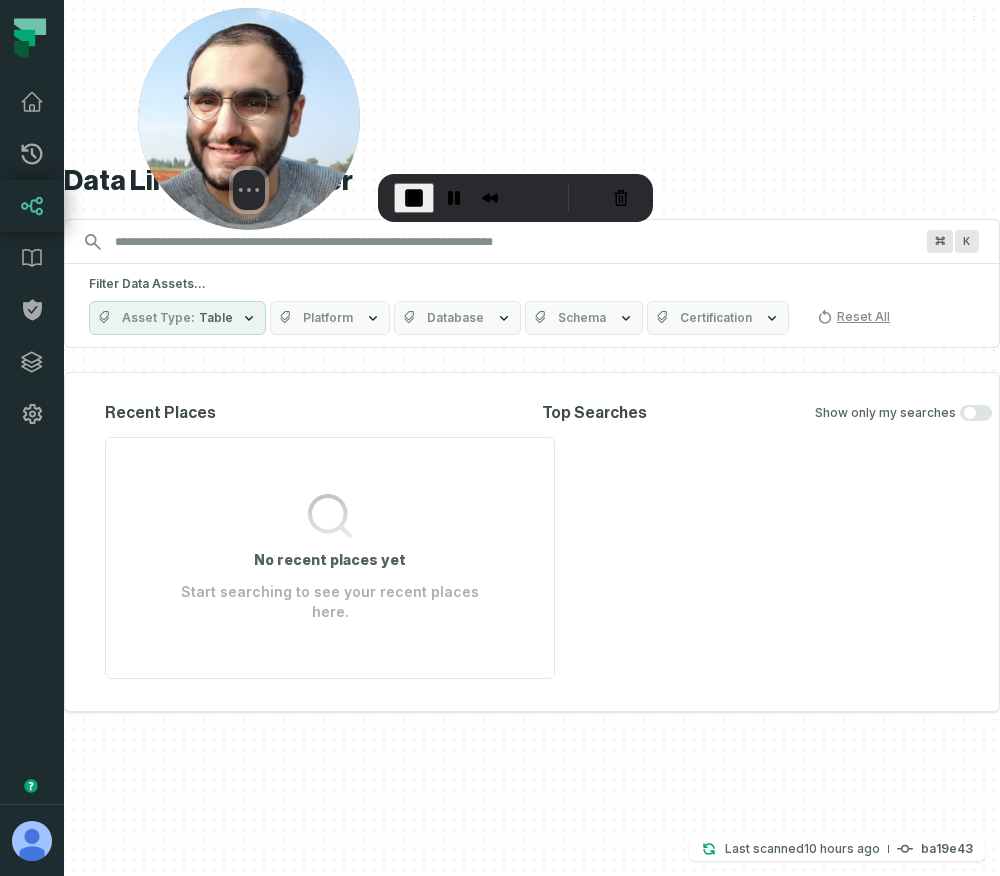 drag, startPoint x: 104, startPoint y: 772, endPoint x: 233, endPoint y: 105, distance: 679.36 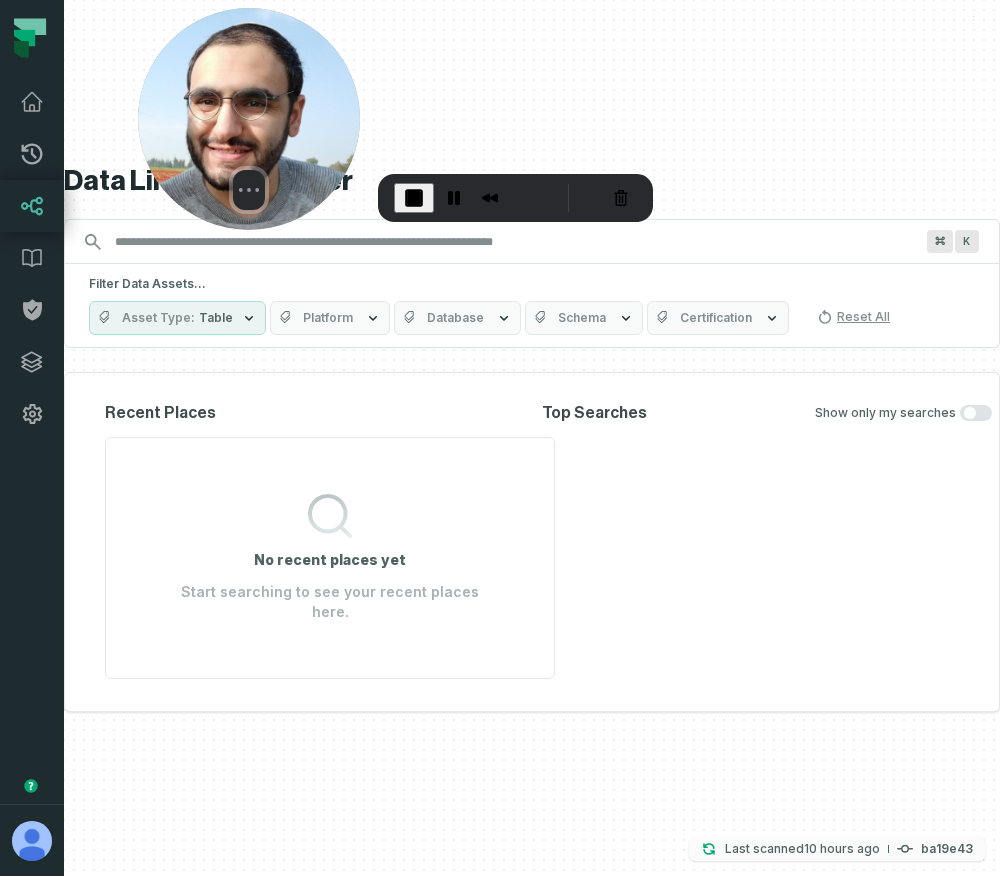 click on "Last scanned  [DATE] 11:32:11 AM" at bounding box center [802, 849] 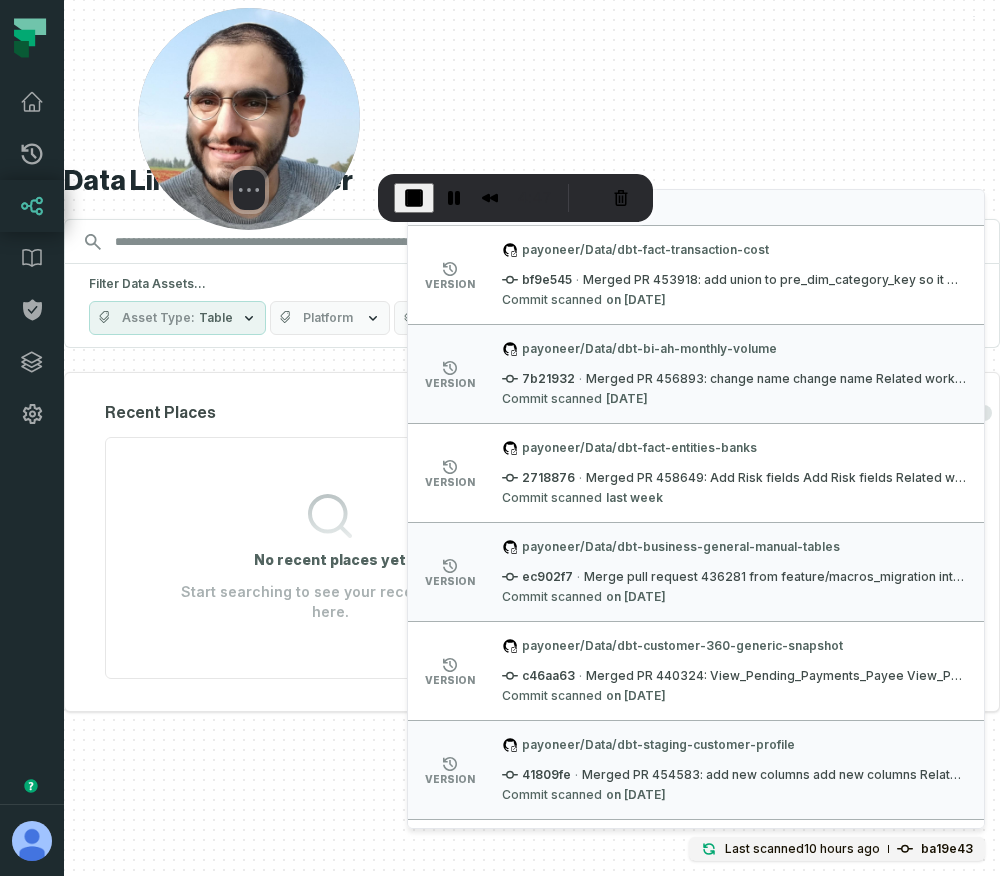 scroll, scrollTop: 38488, scrollLeft: 0, axis: vertical 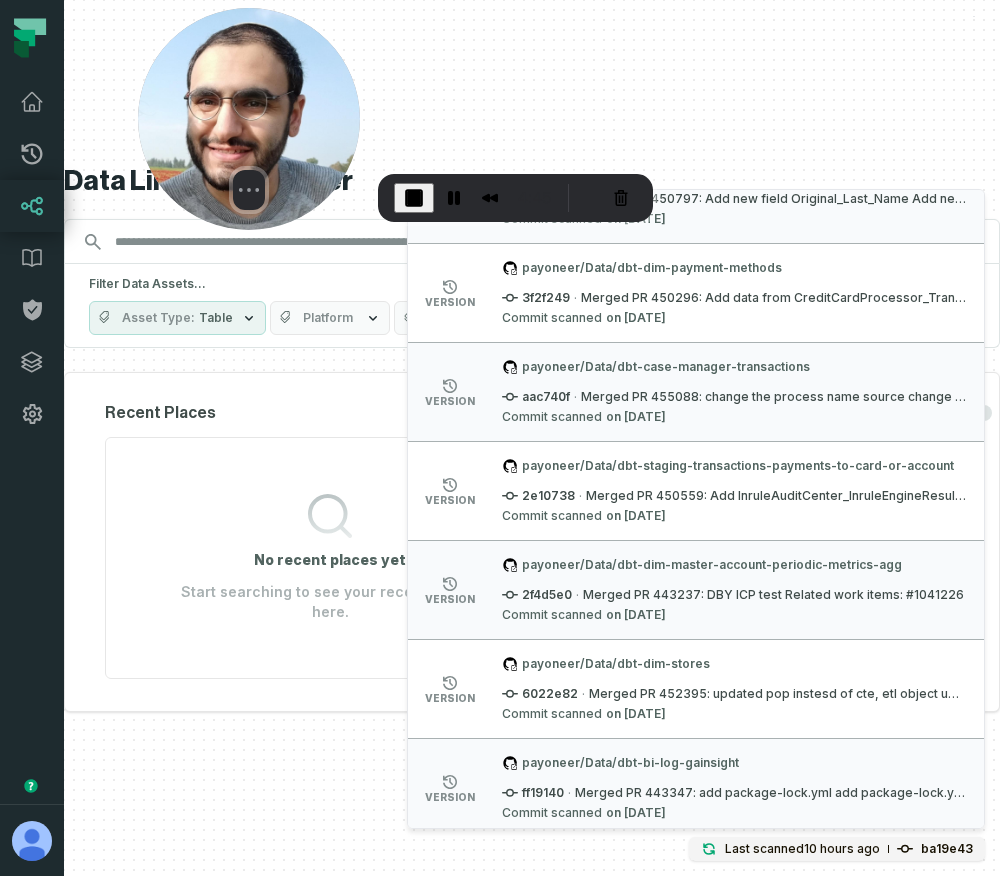 click on "payoneer/Data/dbt-dim-virtual-accounts" at bounding box center [734, 862] 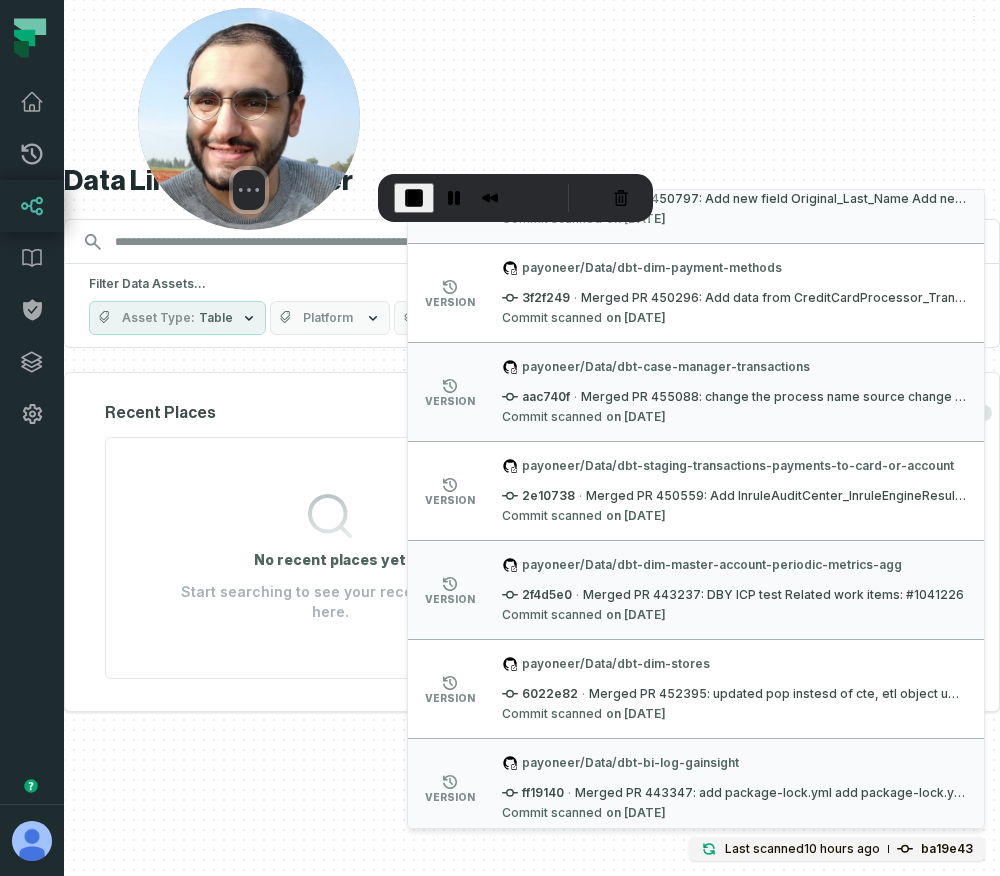click at bounding box center (414, 198) 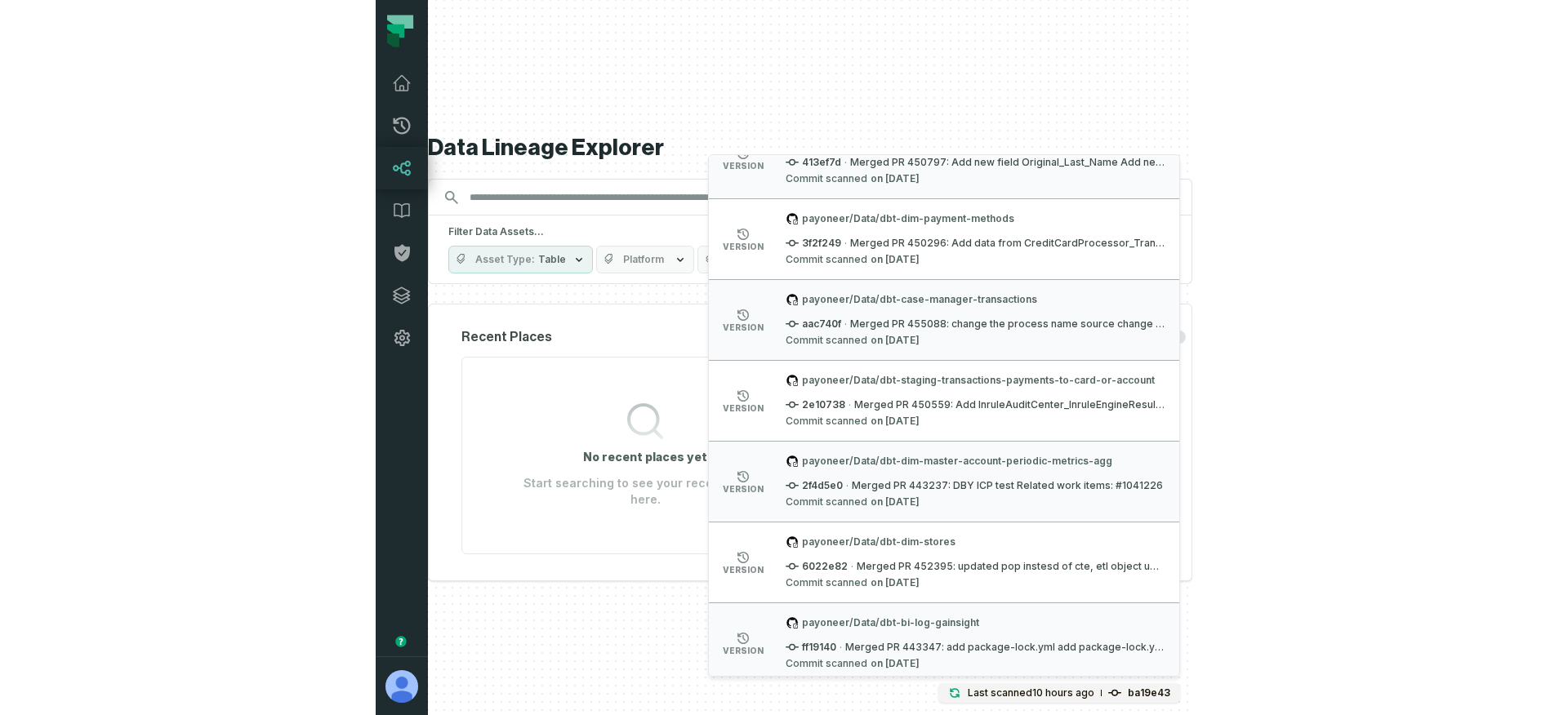 scroll, scrollTop: 31414, scrollLeft: 0, axis: vertical 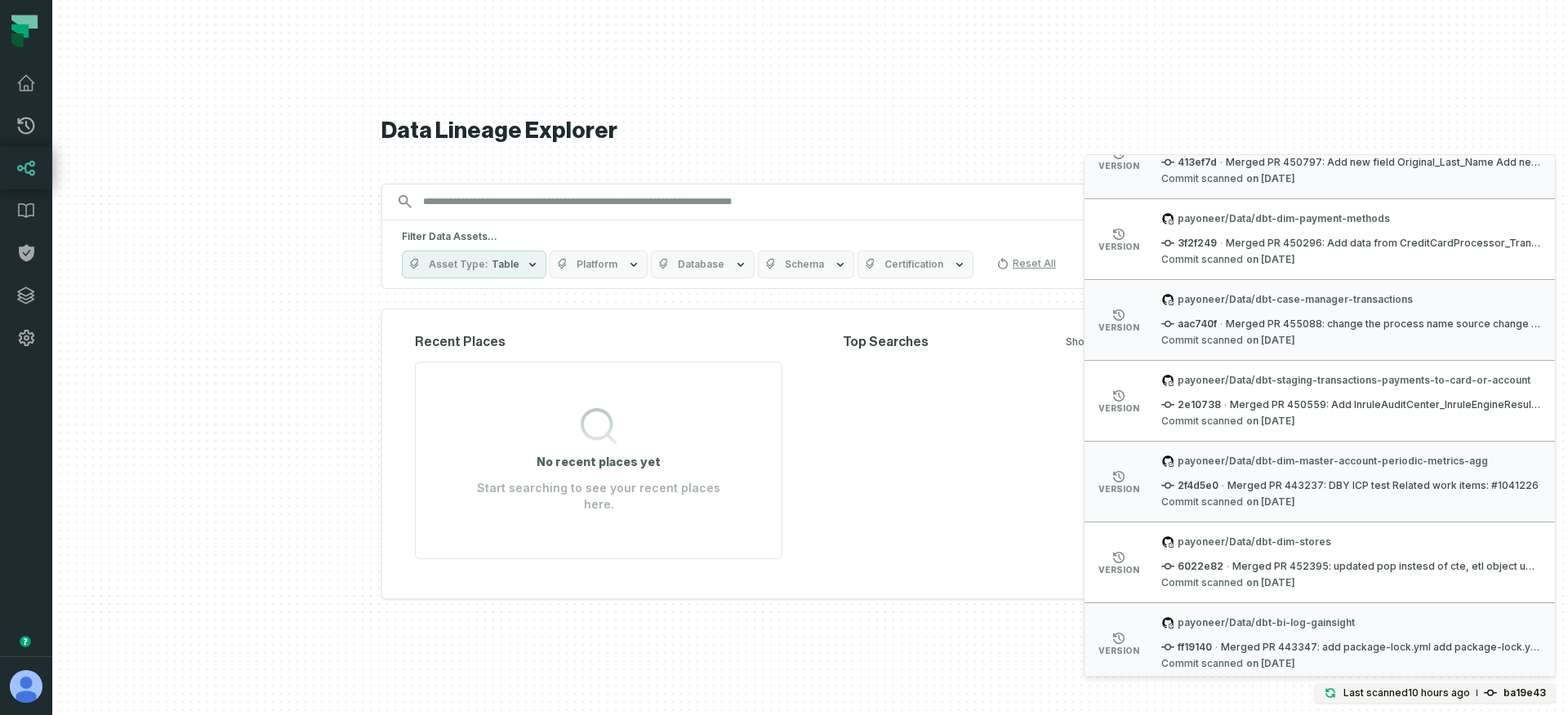 click at bounding box center (810, 358) 